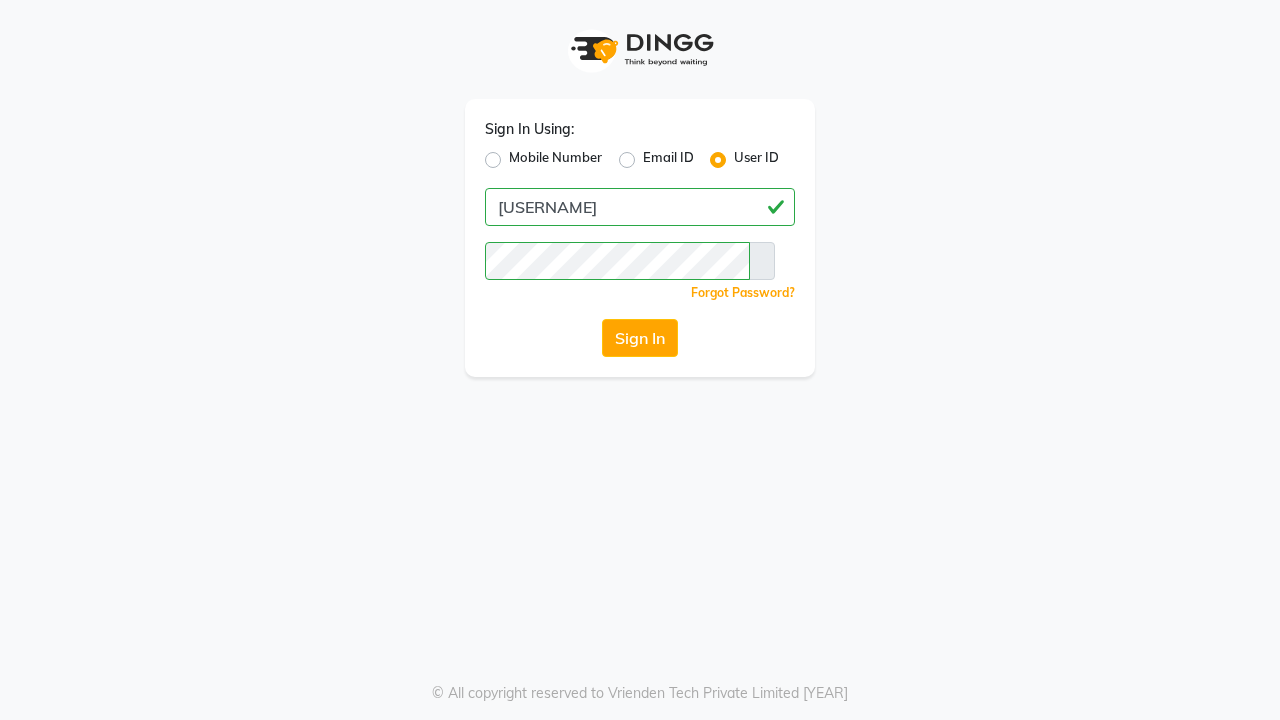 scroll, scrollTop: 0, scrollLeft: 0, axis: both 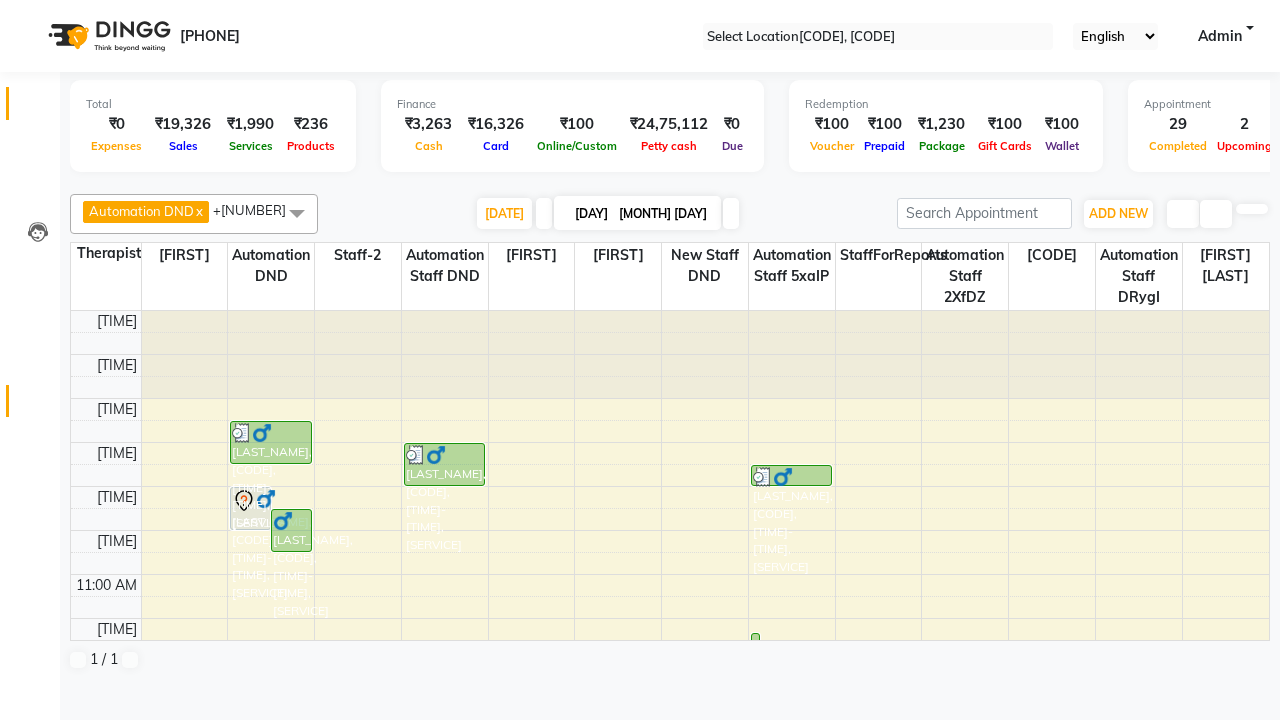 click at bounding box center (37, 406) 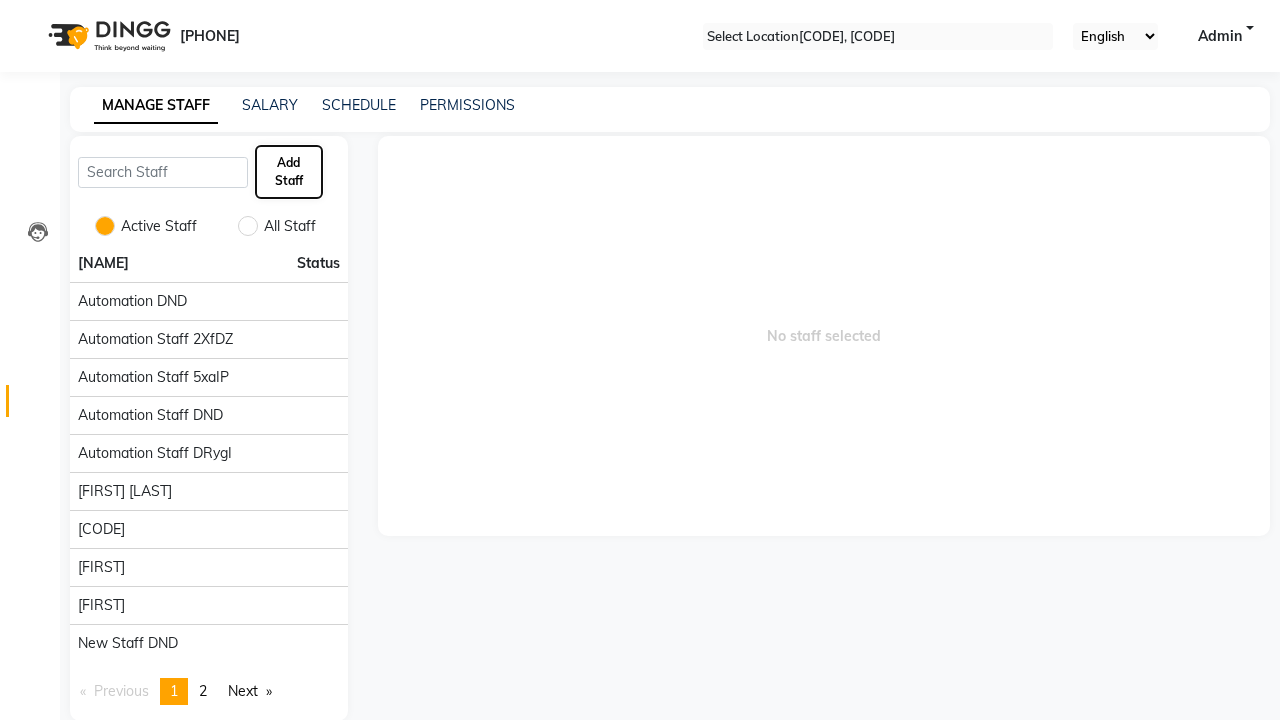 click on "Add Staff" at bounding box center [289, 172] 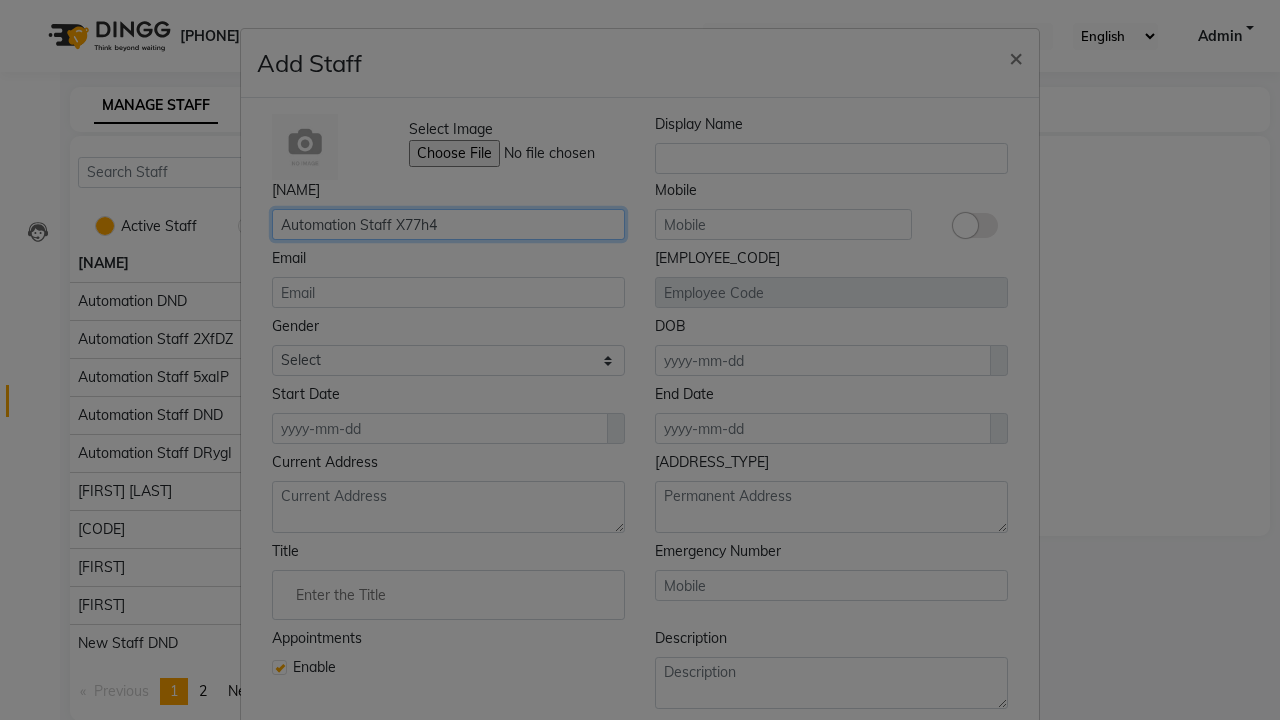 type on "Automation Staff X77h4" 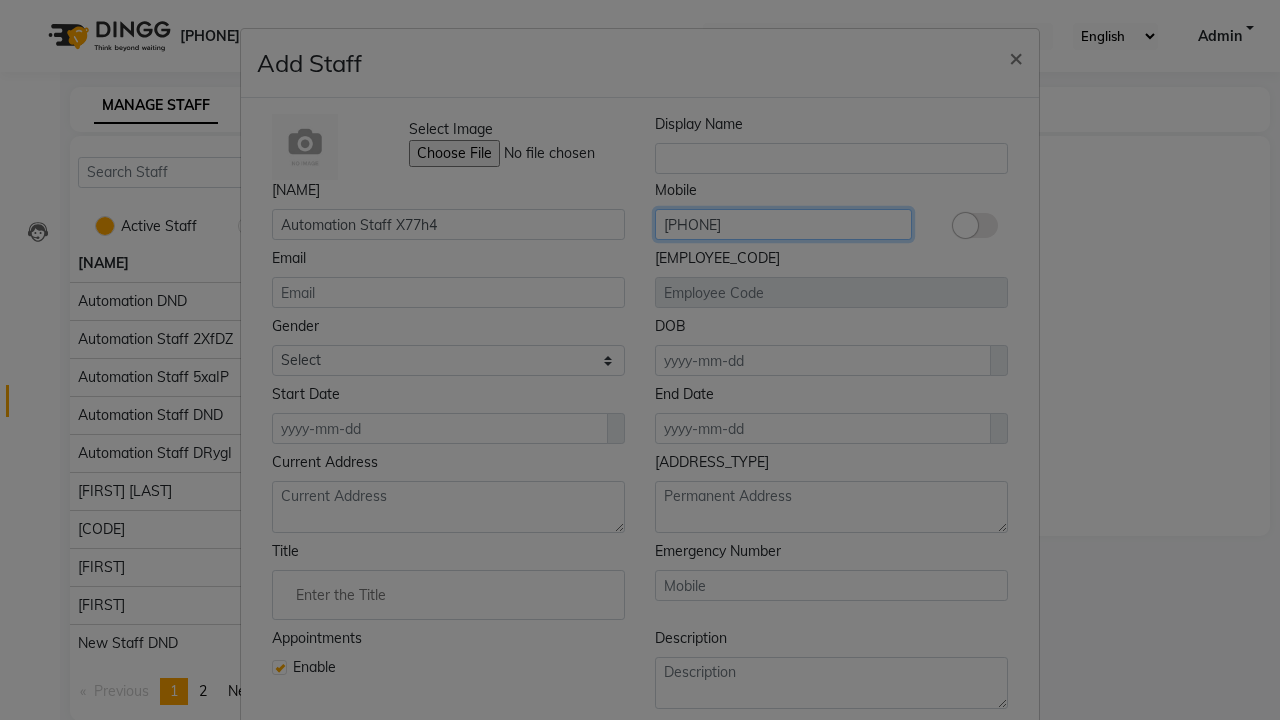 type on "[PHONE]" 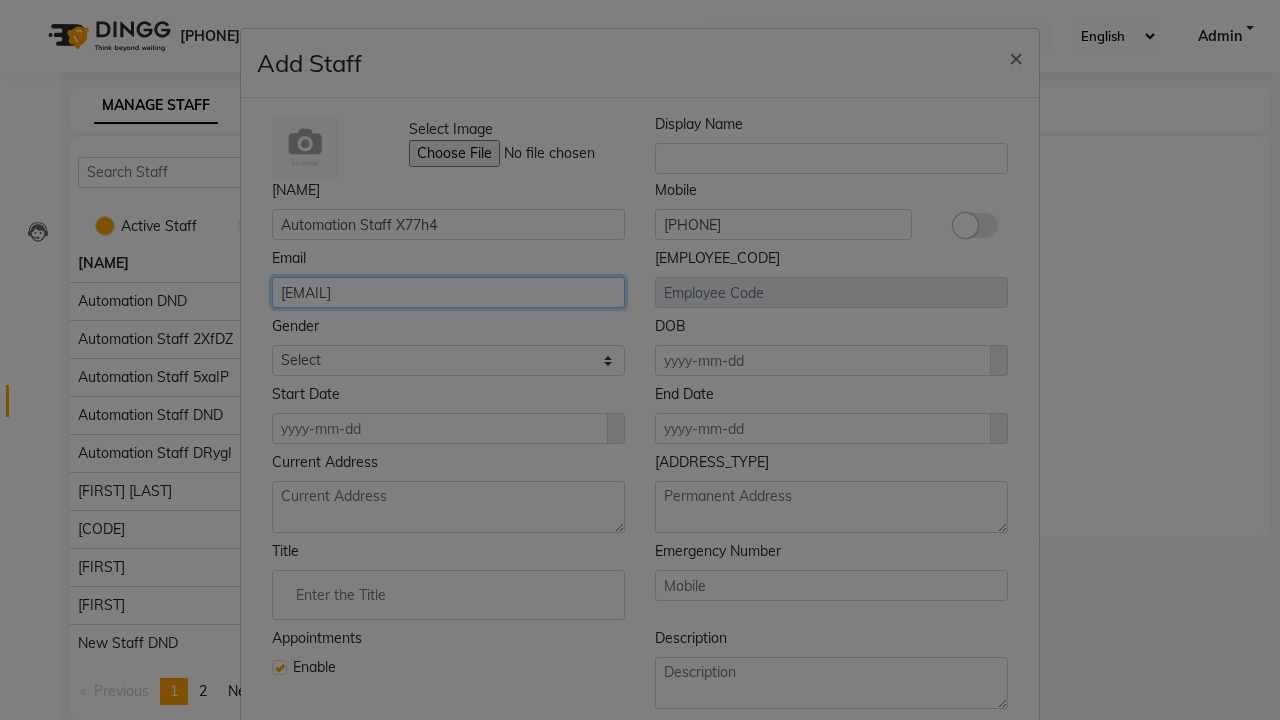 type on "[EMAIL]" 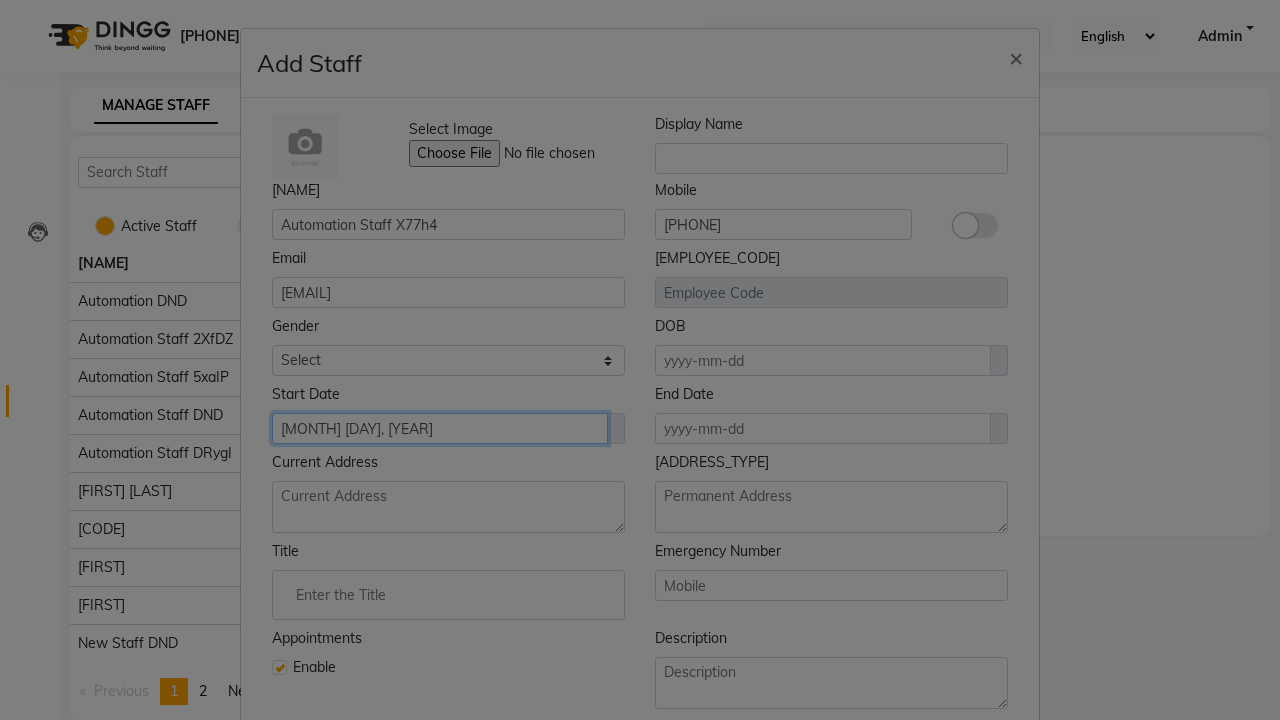 type on "[MONTH] [DAY], [YEAR]" 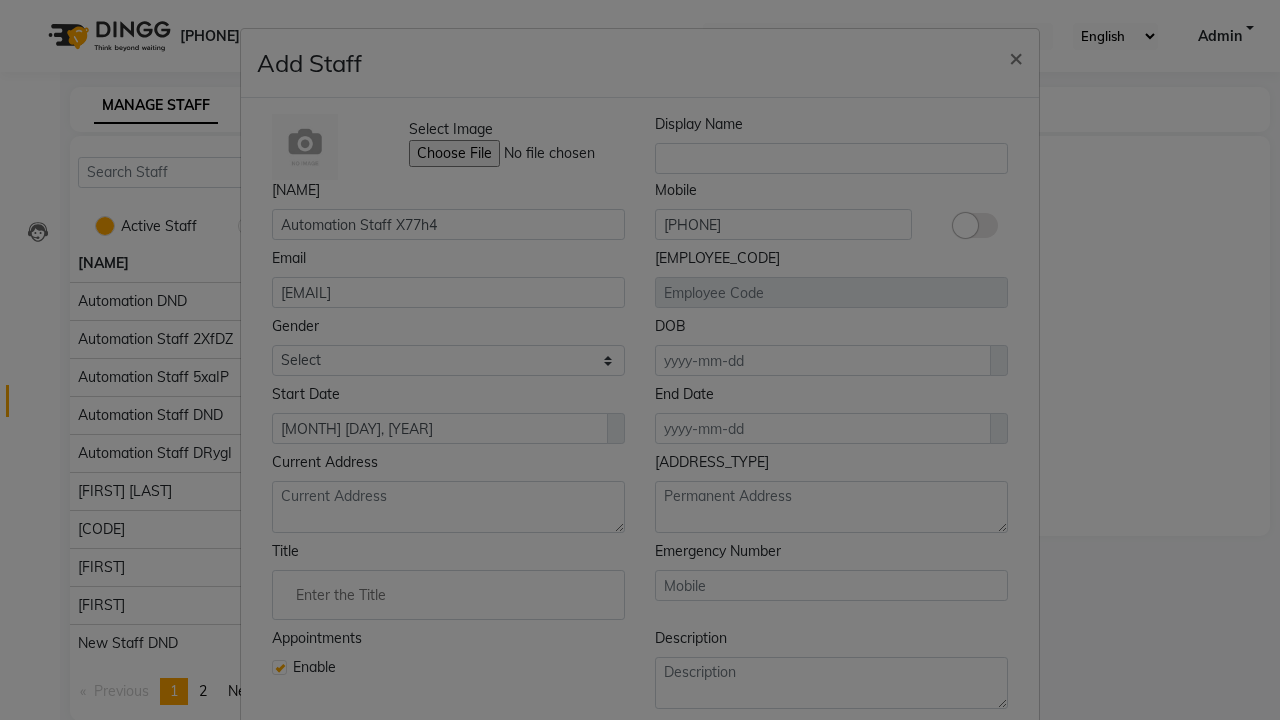 click on "Save" at bounding box center (992, 818) 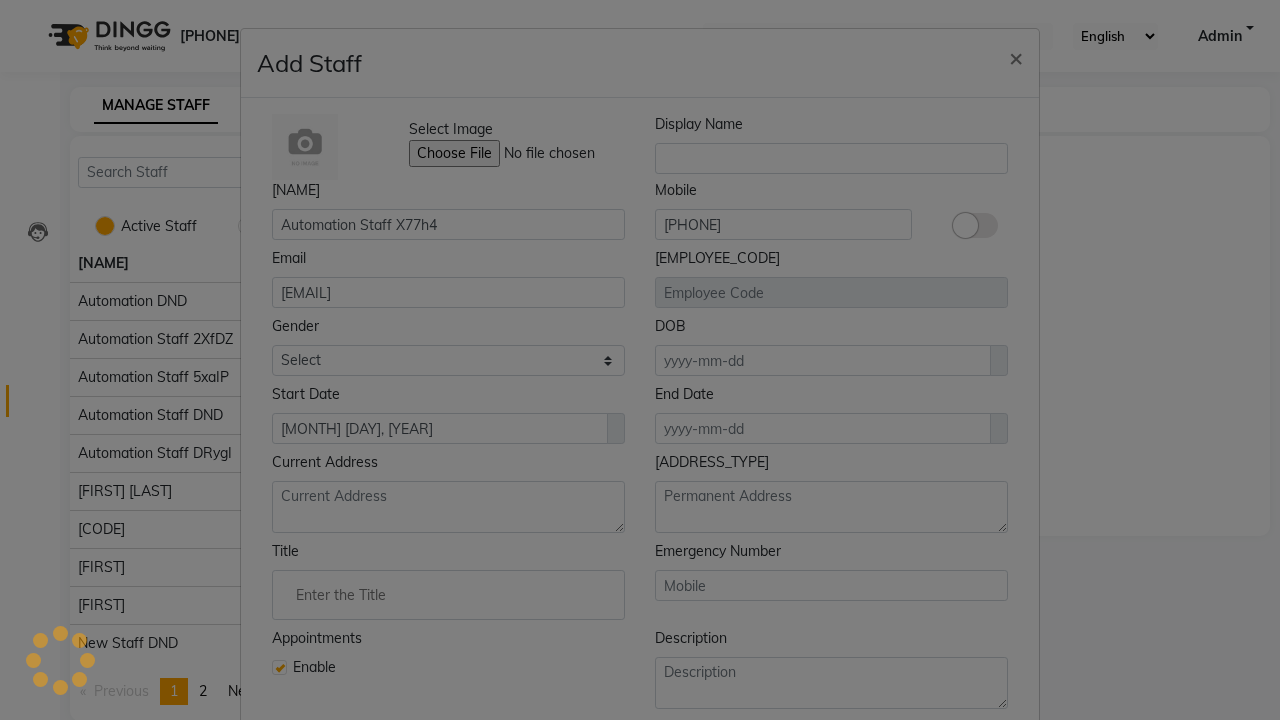 scroll, scrollTop: 162, scrollLeft: 0, axis: vertical 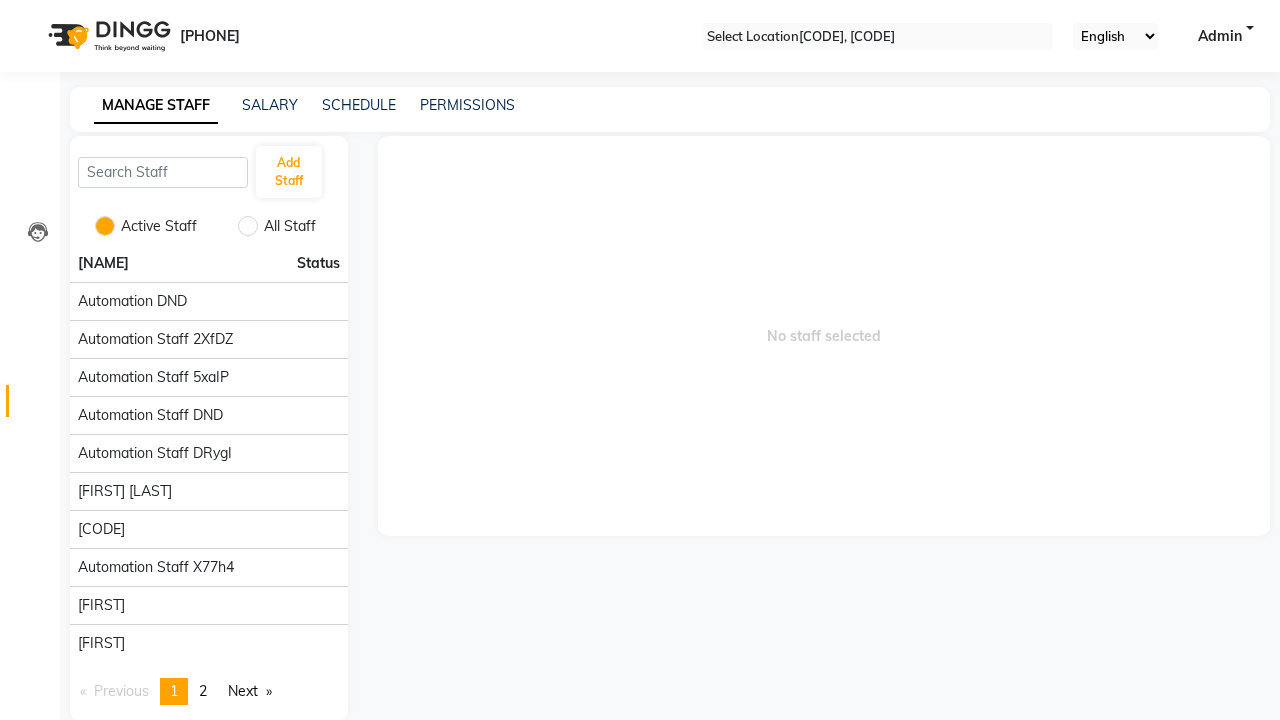 click on "Employee created successfully." at bounding box center (640, 782) 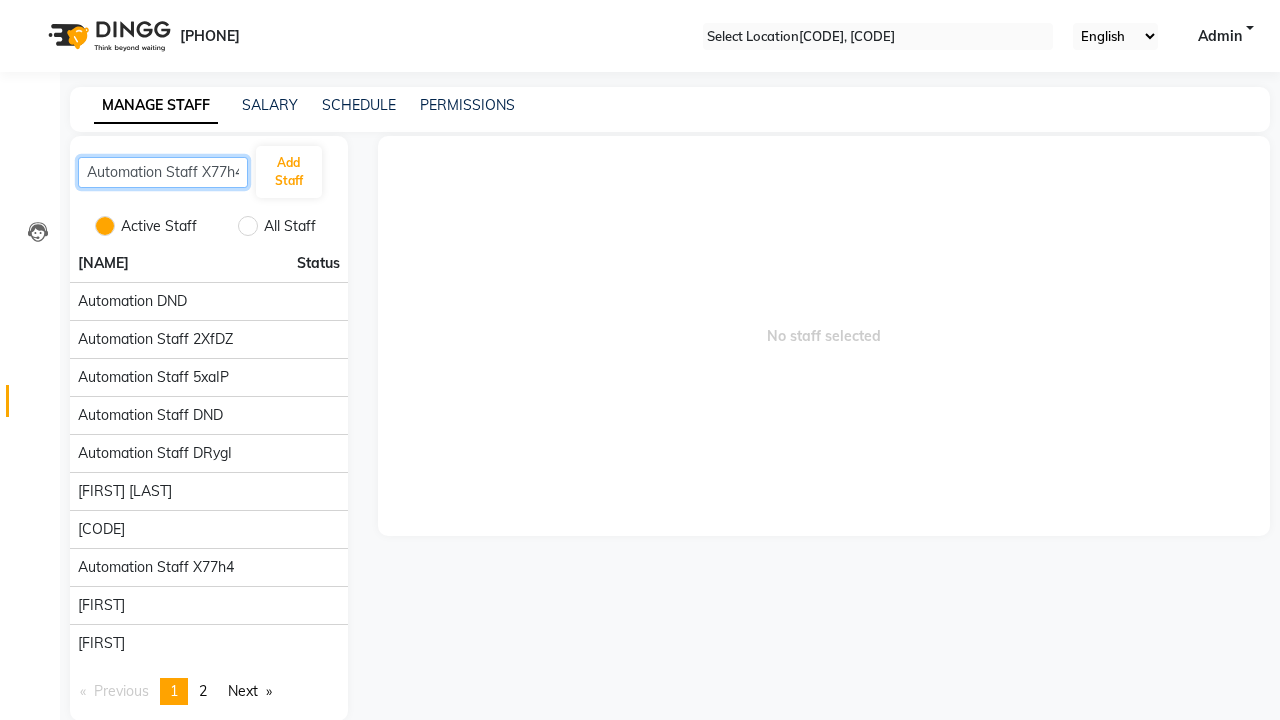 scroll, scrollTop: 0, scrollLeft: 7, axis: horizontal 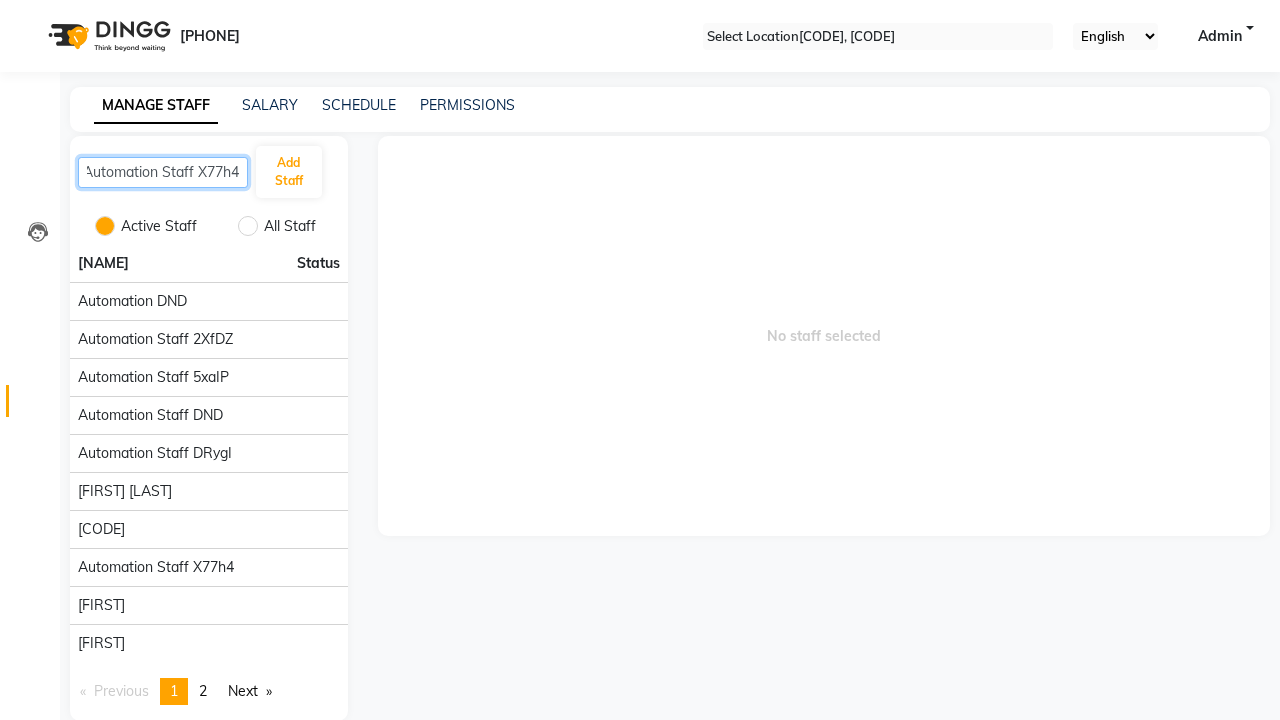 type on "Automation Staff X77h4" 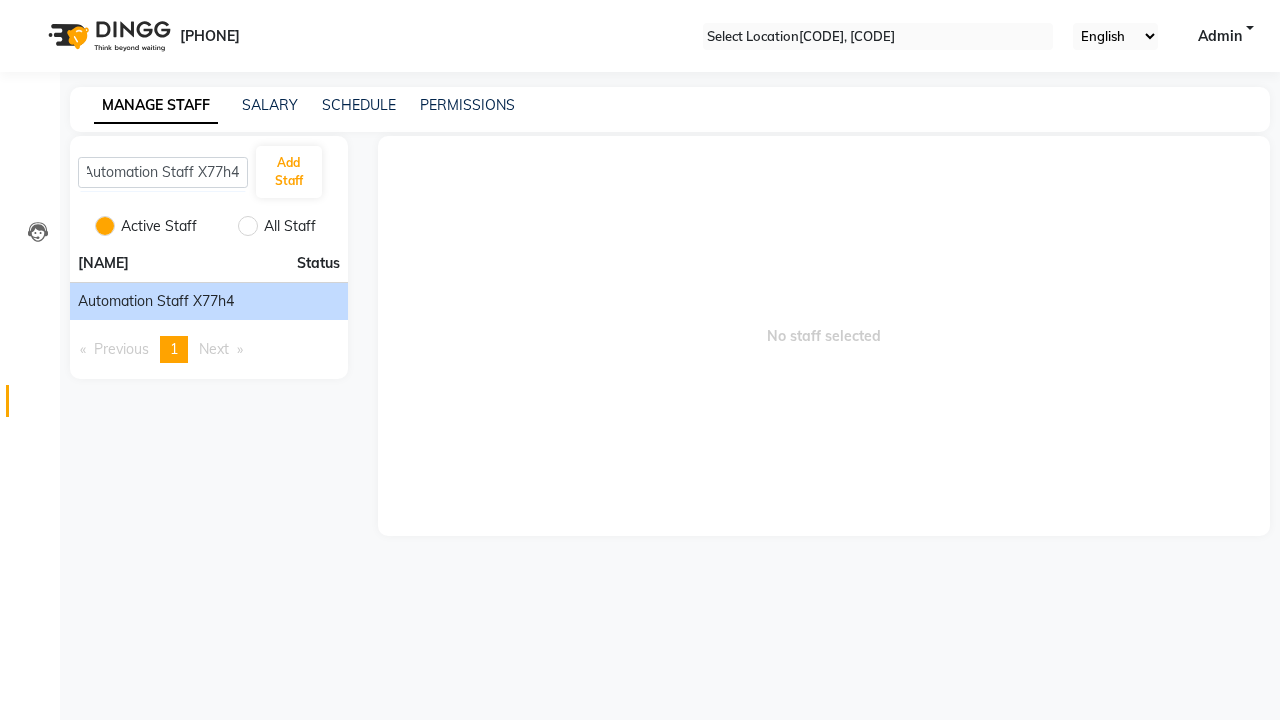 click on "Automation Staff X77h4" at bounding box center (156, 301) 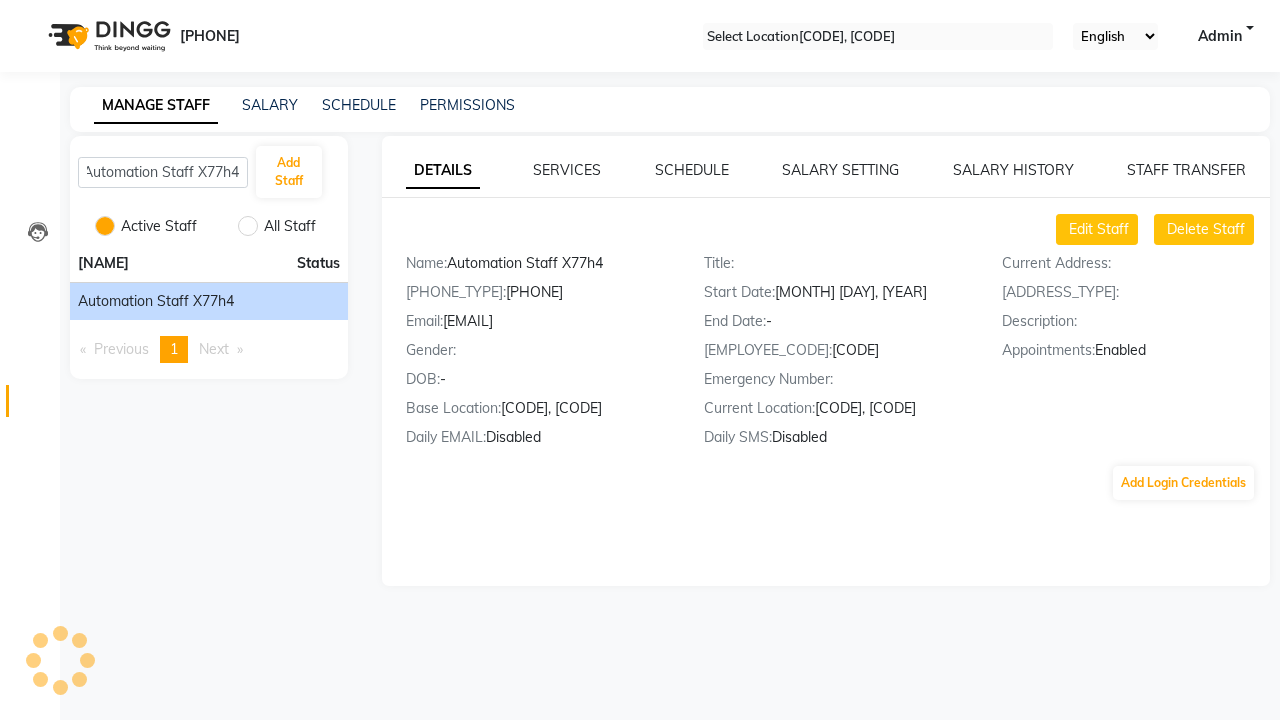 scroll, scrollTop: 0, scrollLeft: 0, axis: both 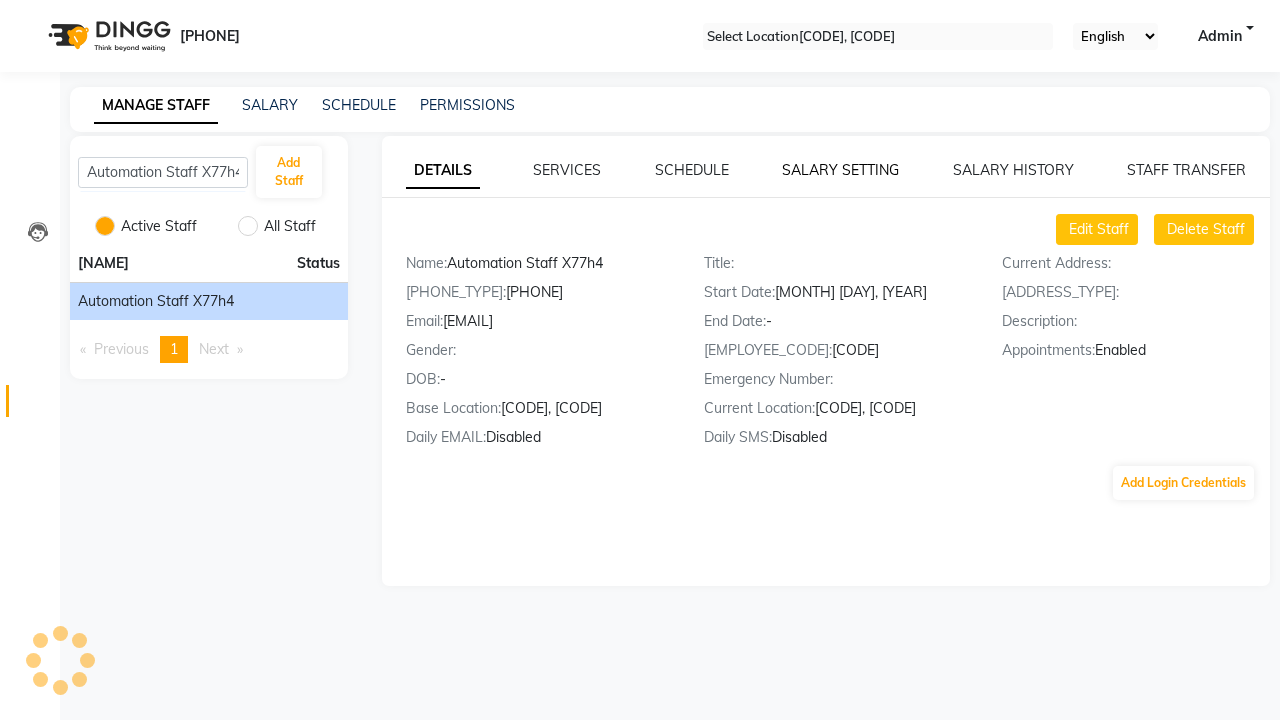click on "SALARY SETTING" at bounding box center [840, 170] 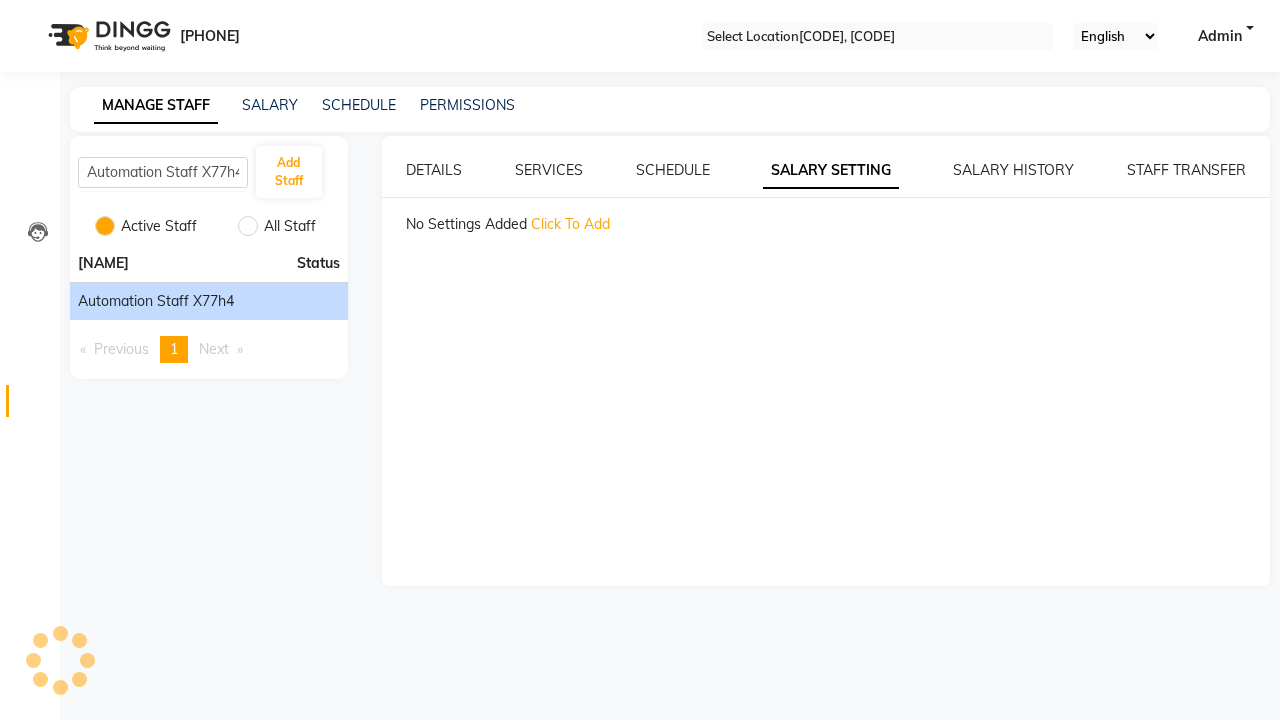 click on "Click To Add" at bounding box center [570, 224] 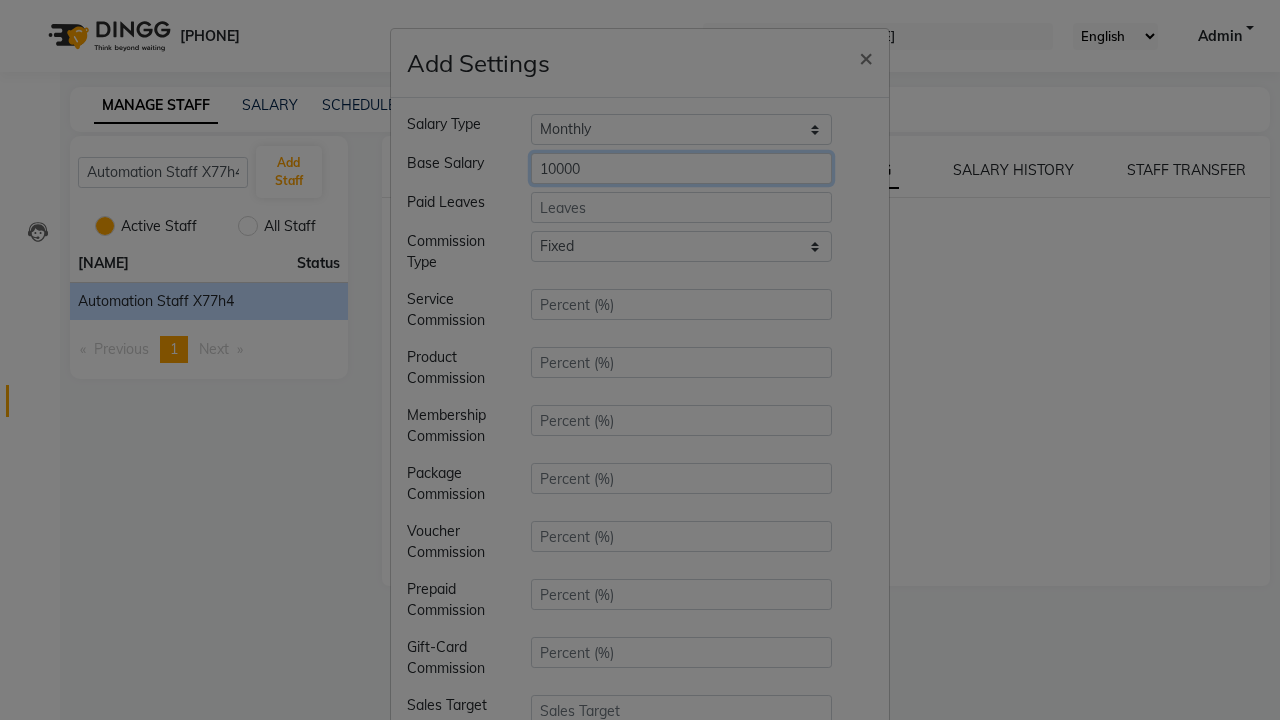 type on "10000" 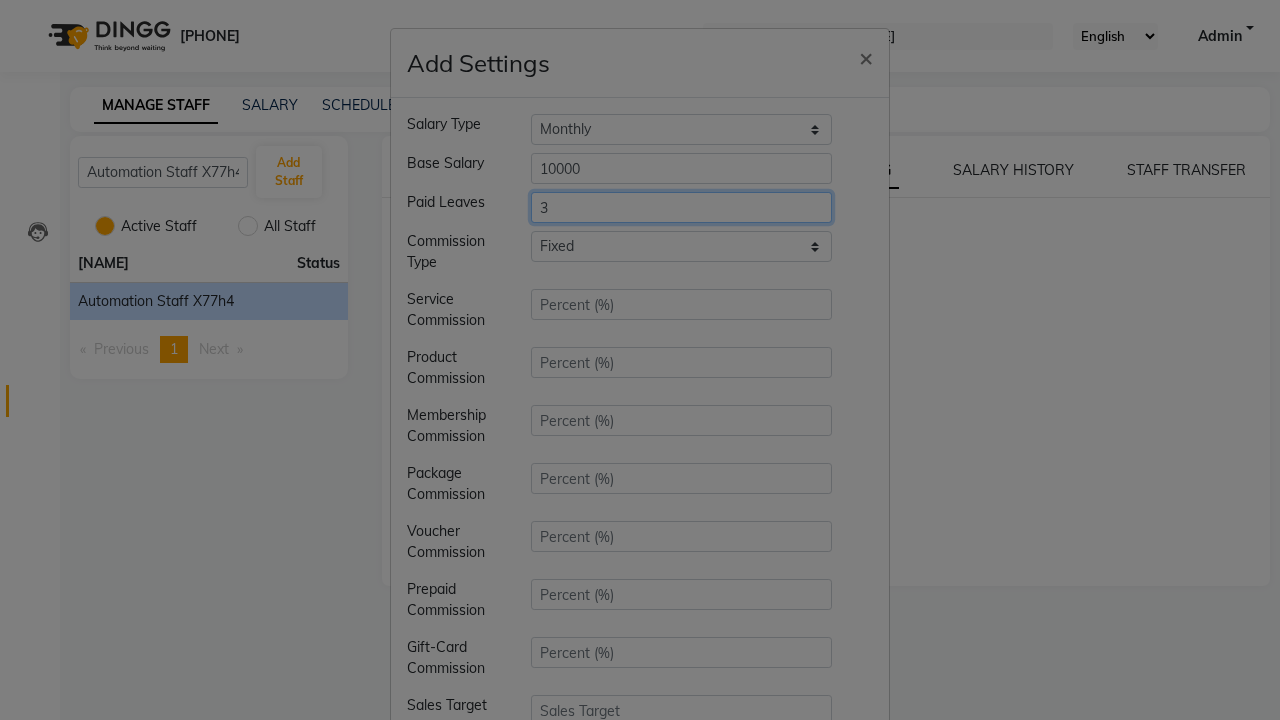 type on "3" 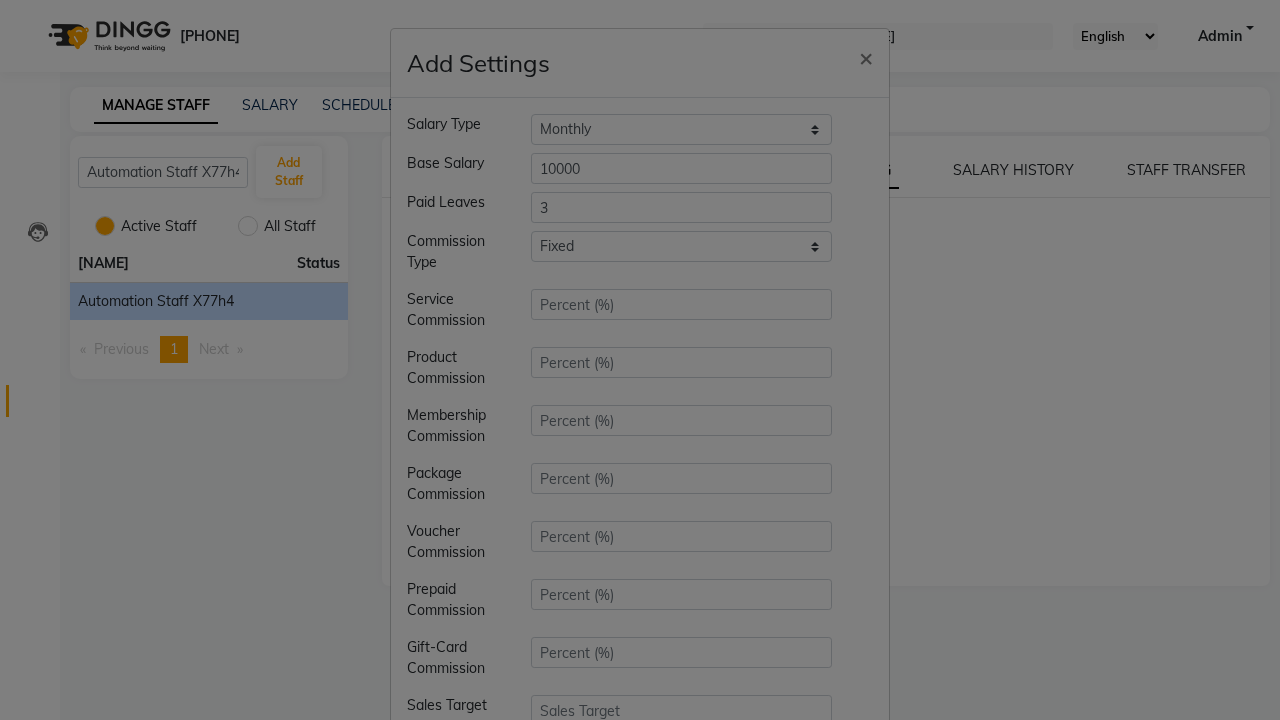 click on "Save" at bounding box center [842, 970] 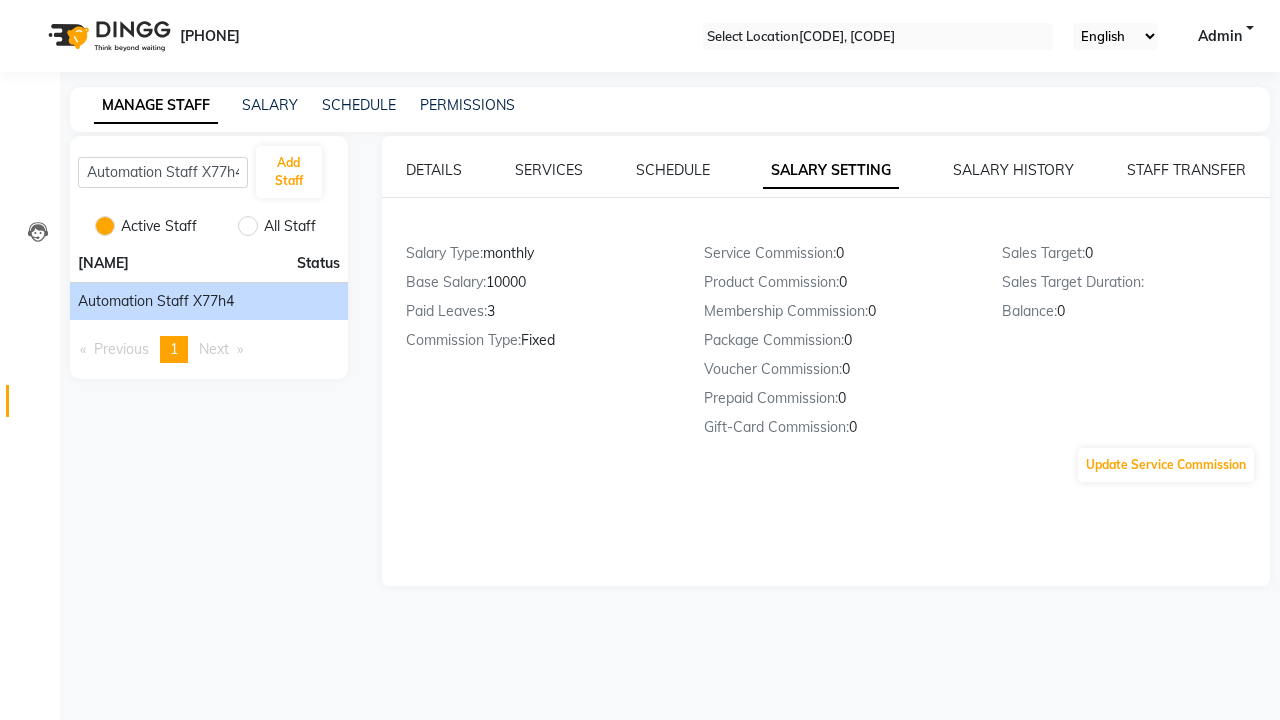scroll, scrollTop: 259, scrollLeft: 0, axis: vertical 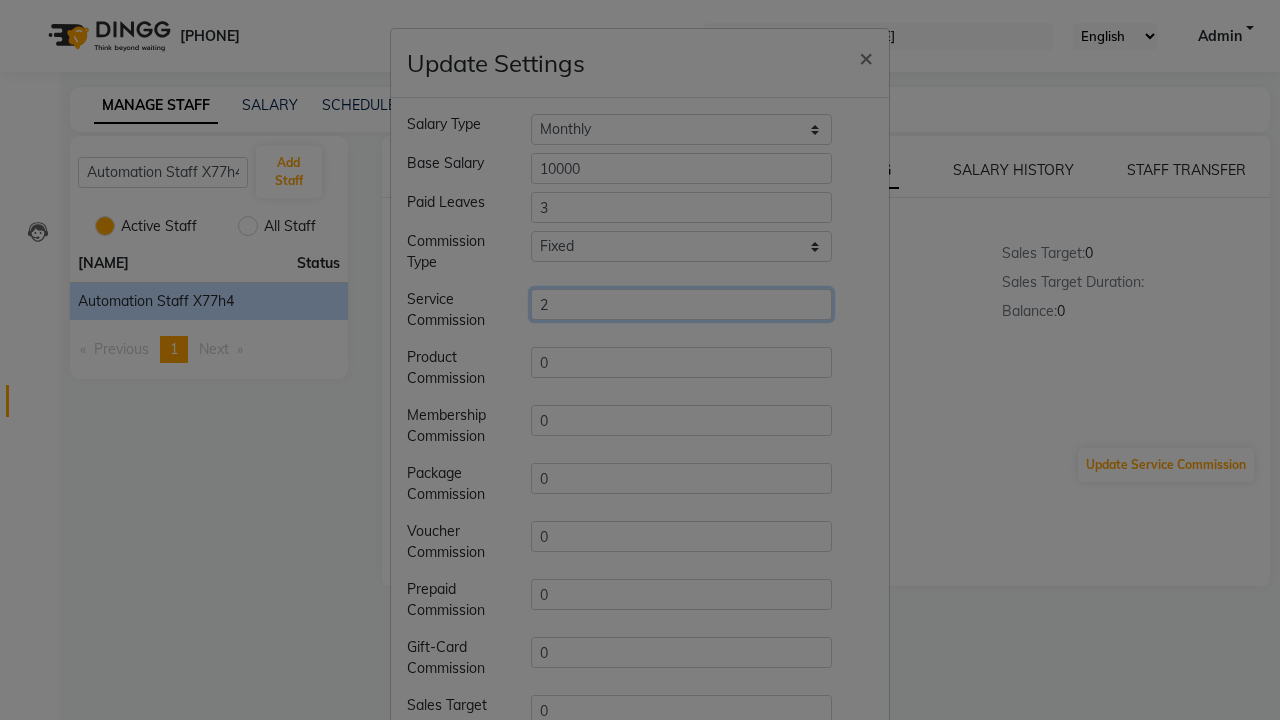 type on "2" 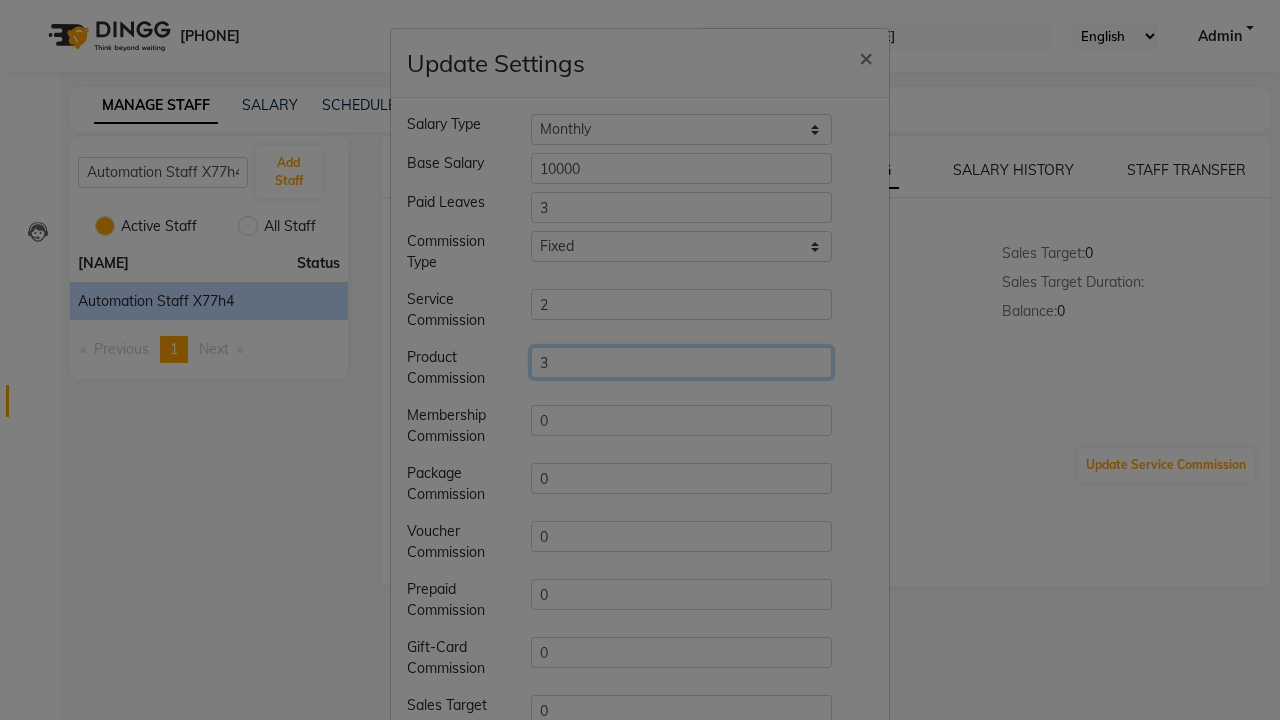 type on "3" 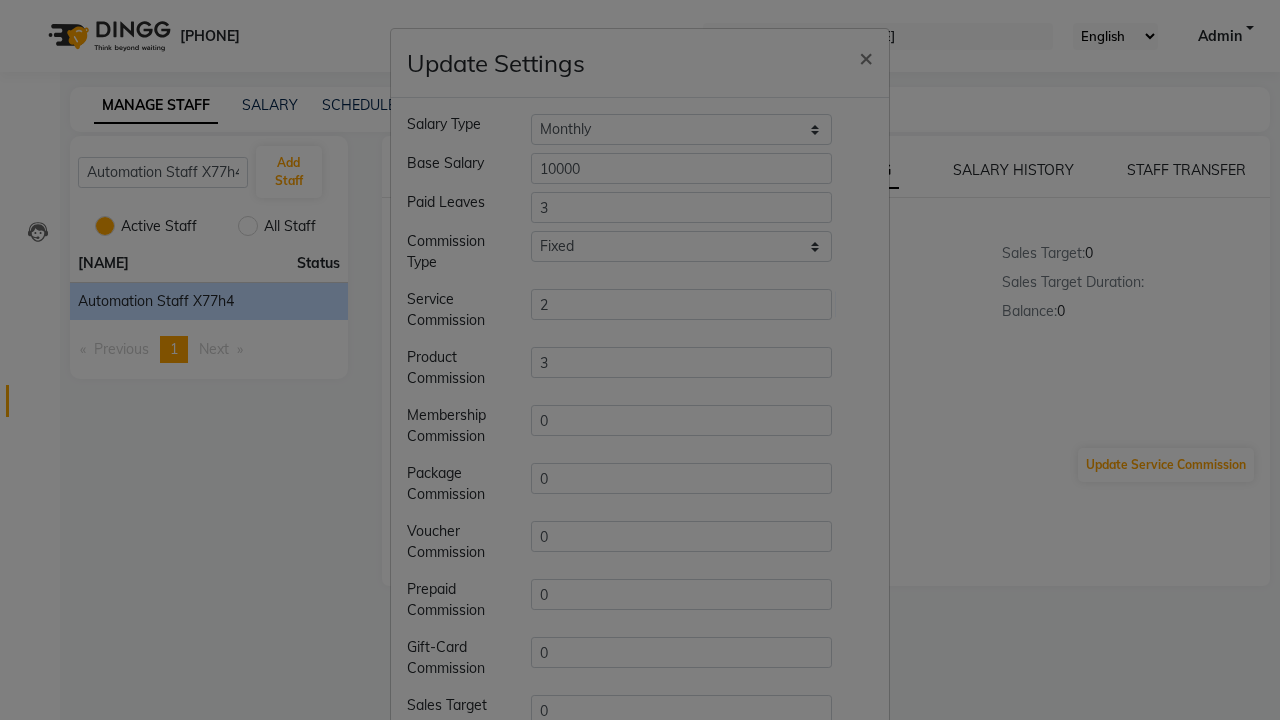 click on "Save" at bounding box center (842, 970) 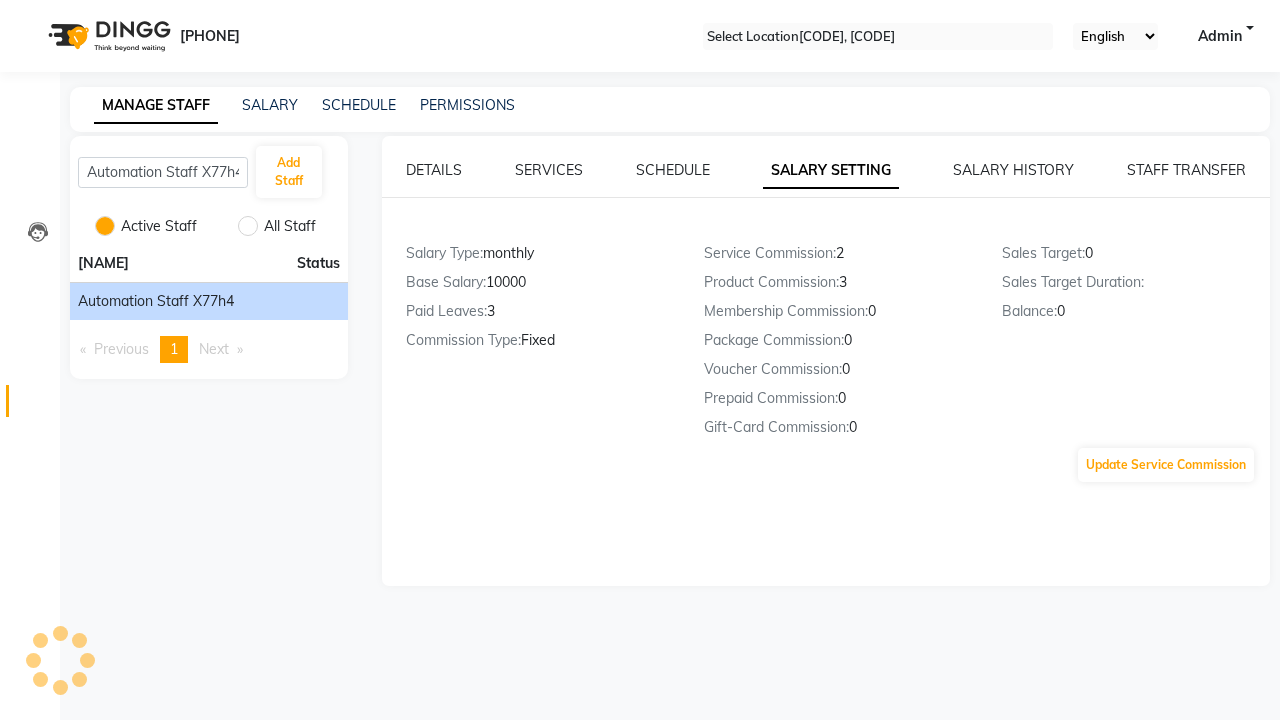 scroll, scrollTop: 259, scrollLeft: 0, axis: vertical 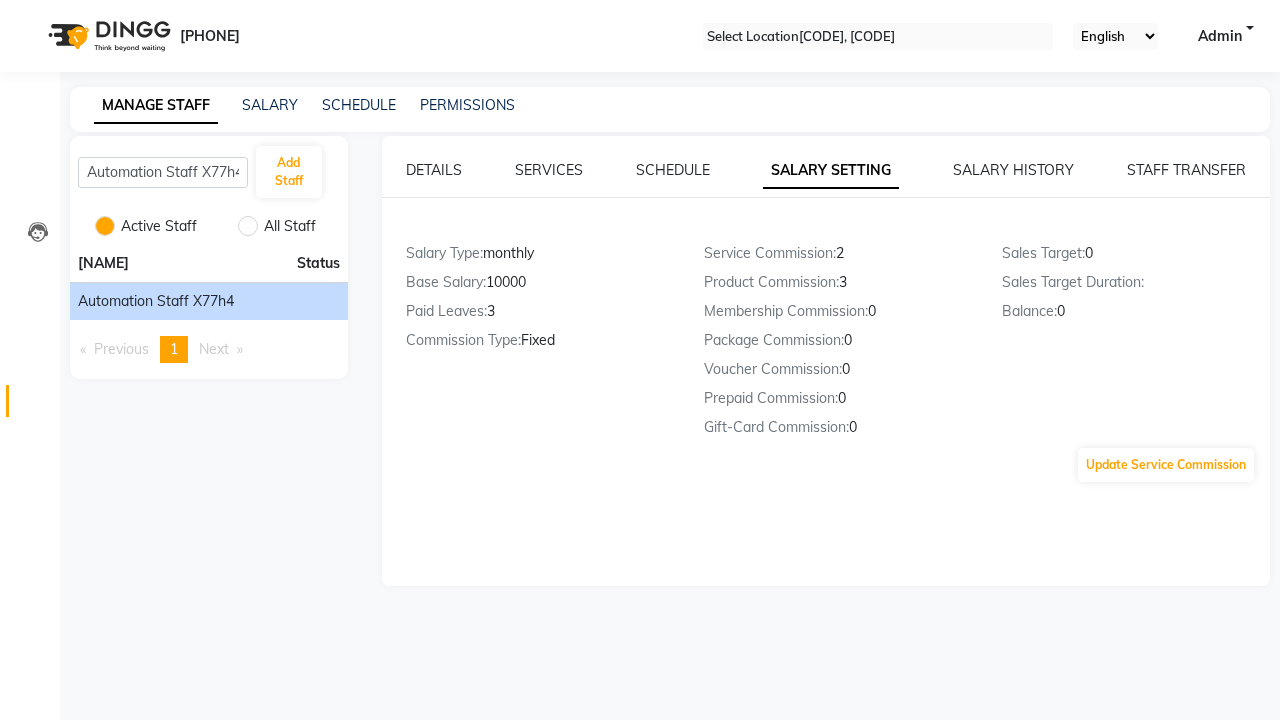 click on "Successfully update employee setting." at bounding box center [640, 730] 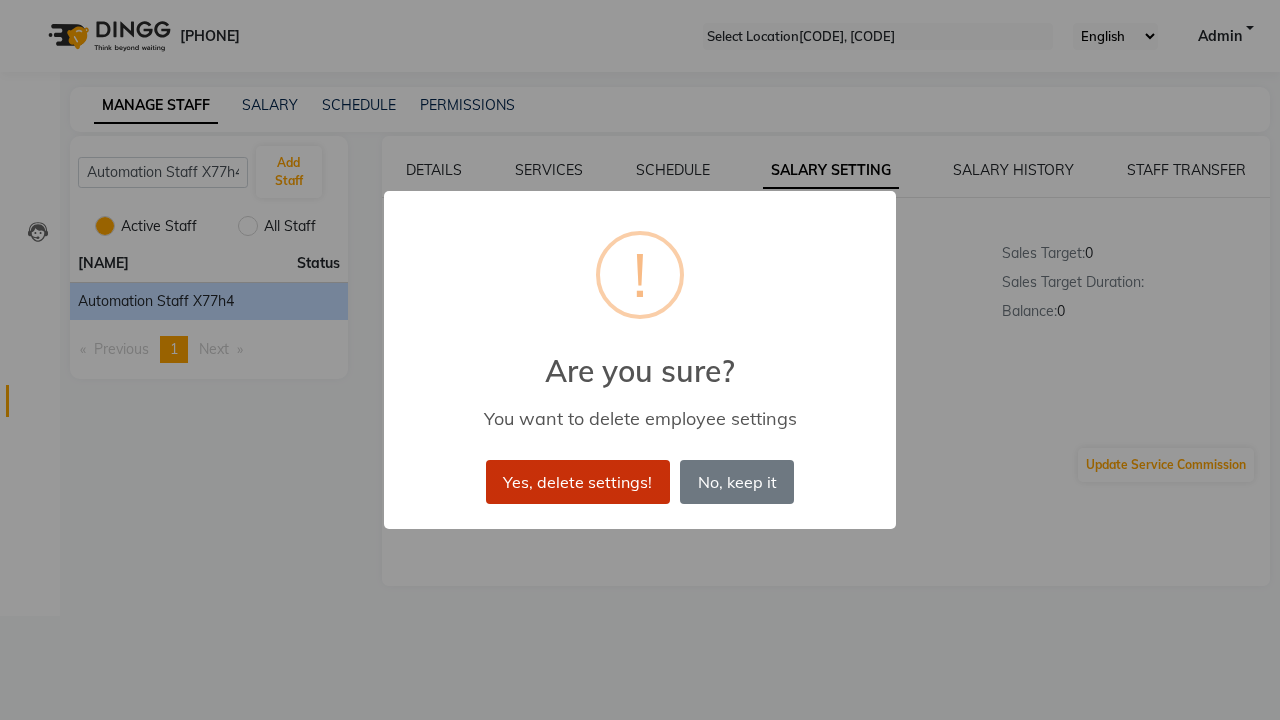 click on "Yes, delete settings!" at bounding box center (578, 482) 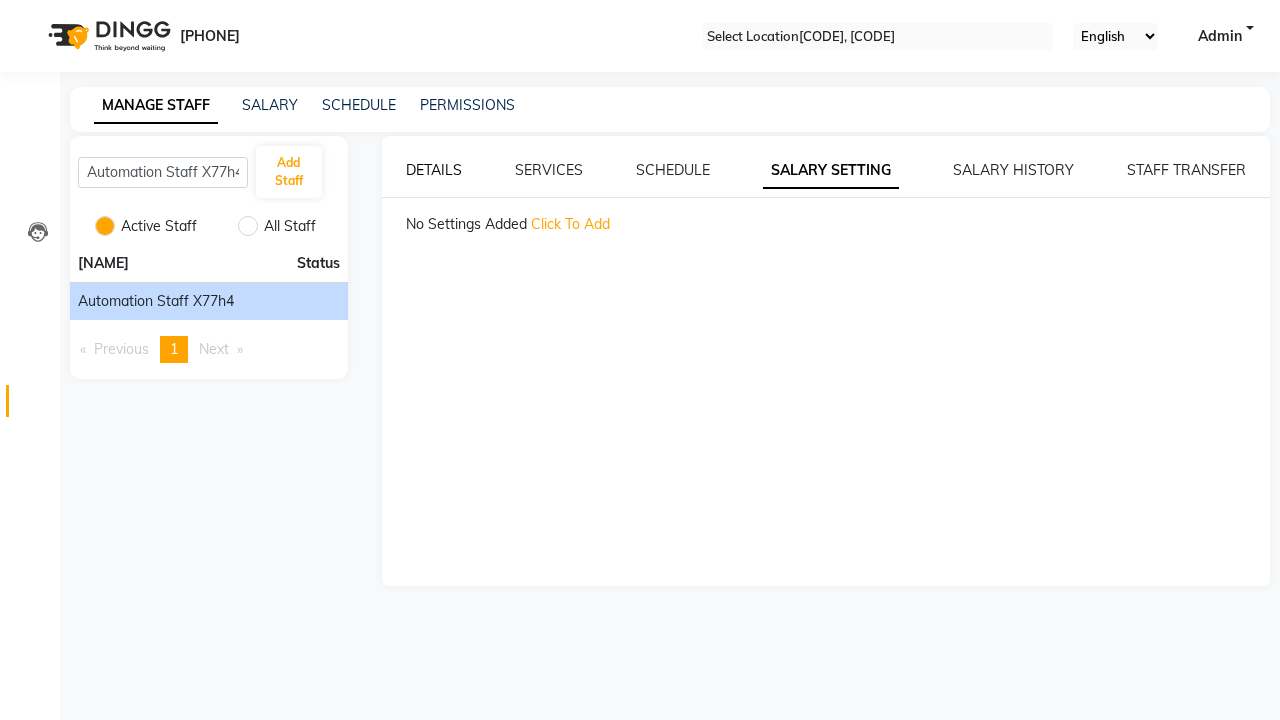 click on "Successfully deleted settings." at bounding box center (640, 730) 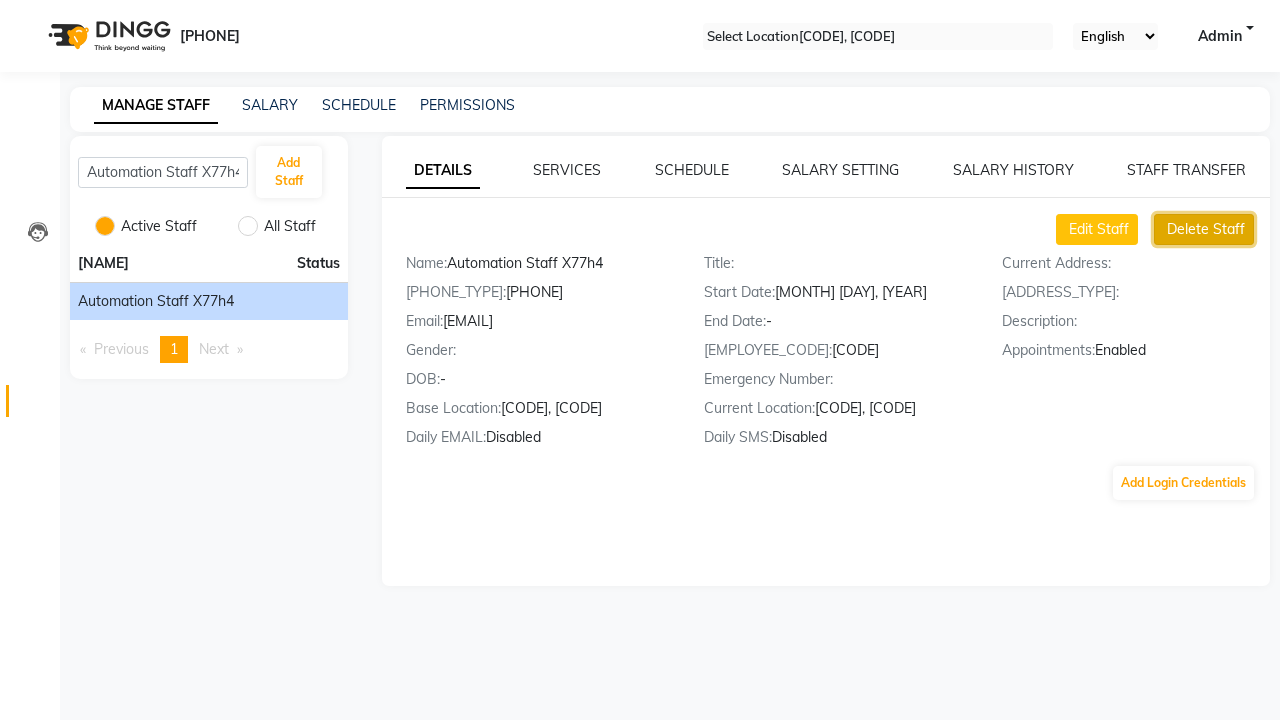 click on "Delete Staff" at bounding box center [1099, 229] 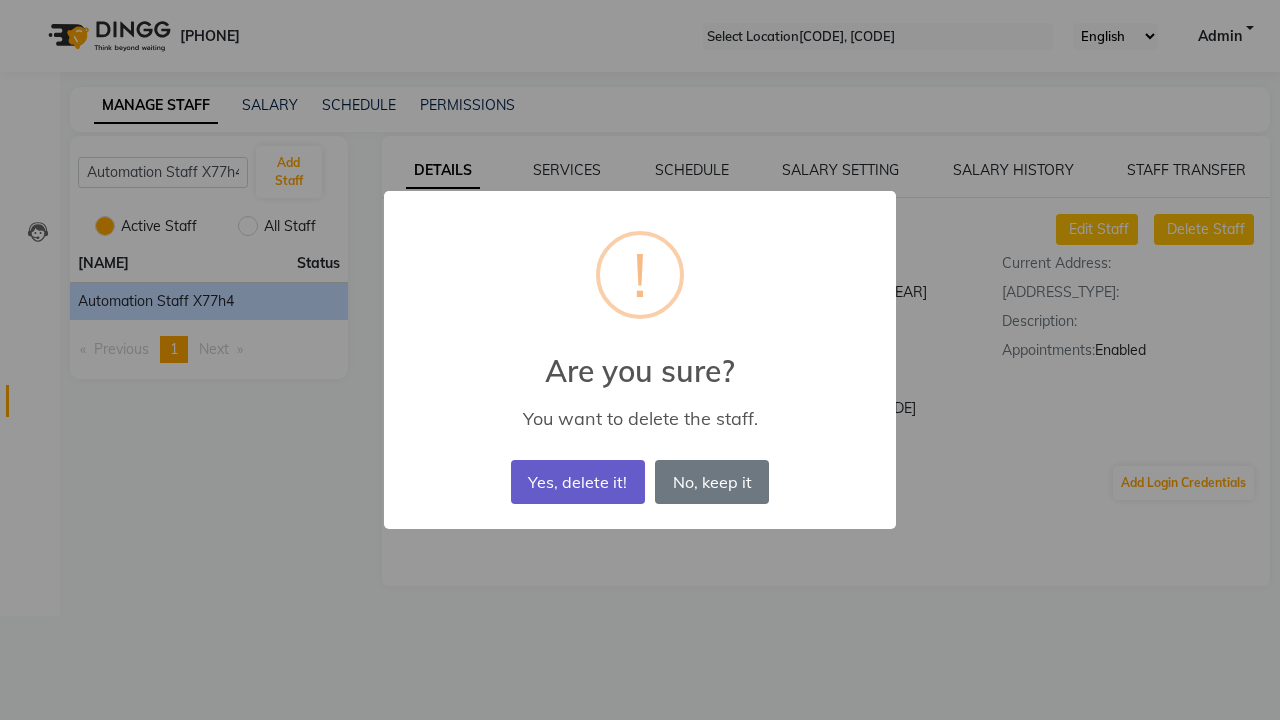 click on "Yes, delete it!" at bounding box center (578, 482) 